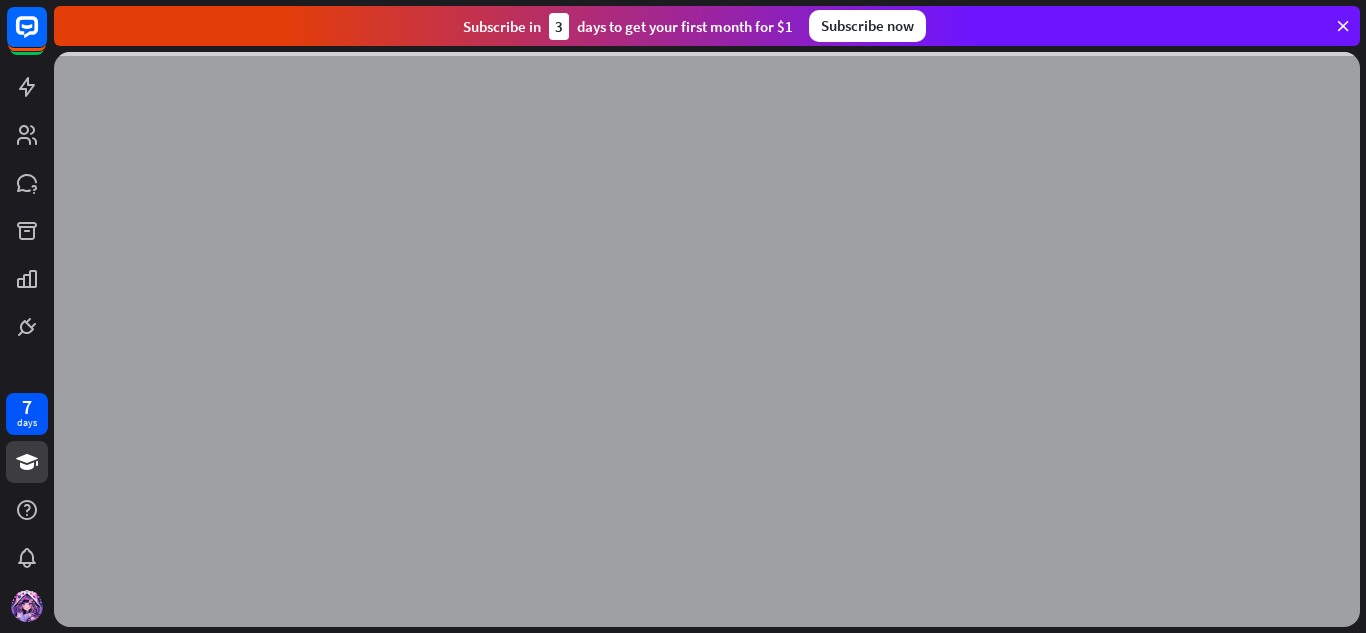 scroll, scrollTop: 0, scrollLeft: 0, axis: both 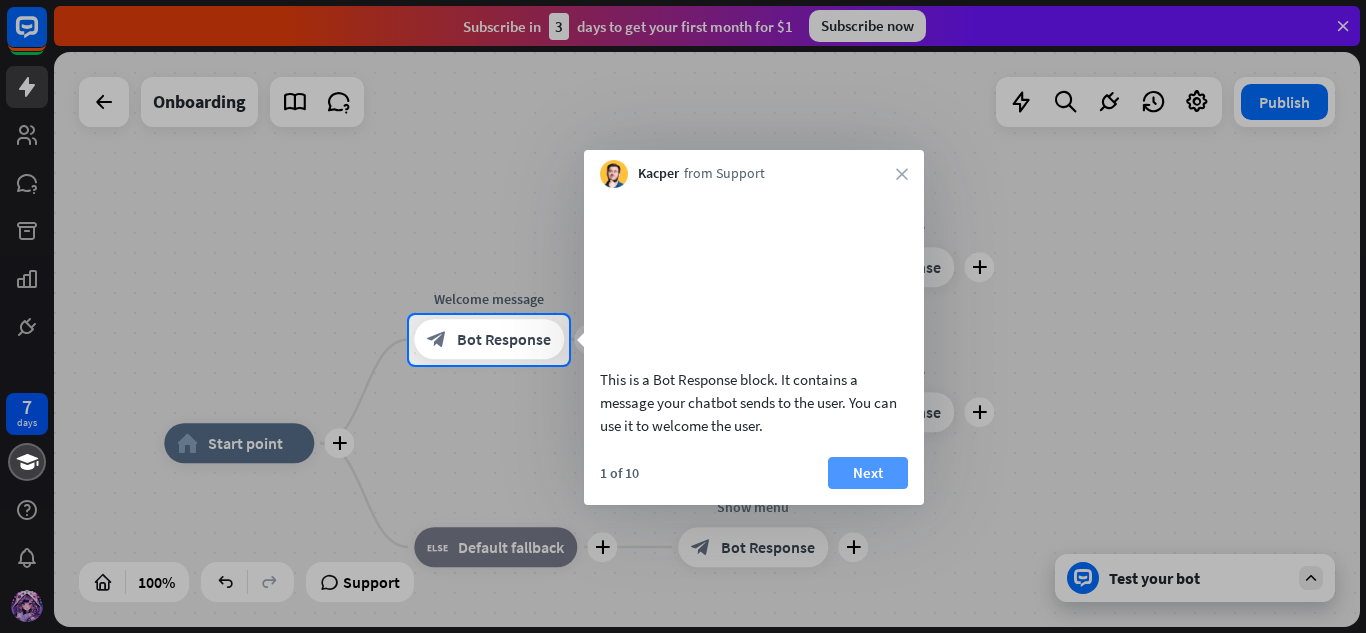 click on "Next" at bounding box center [868, 473] 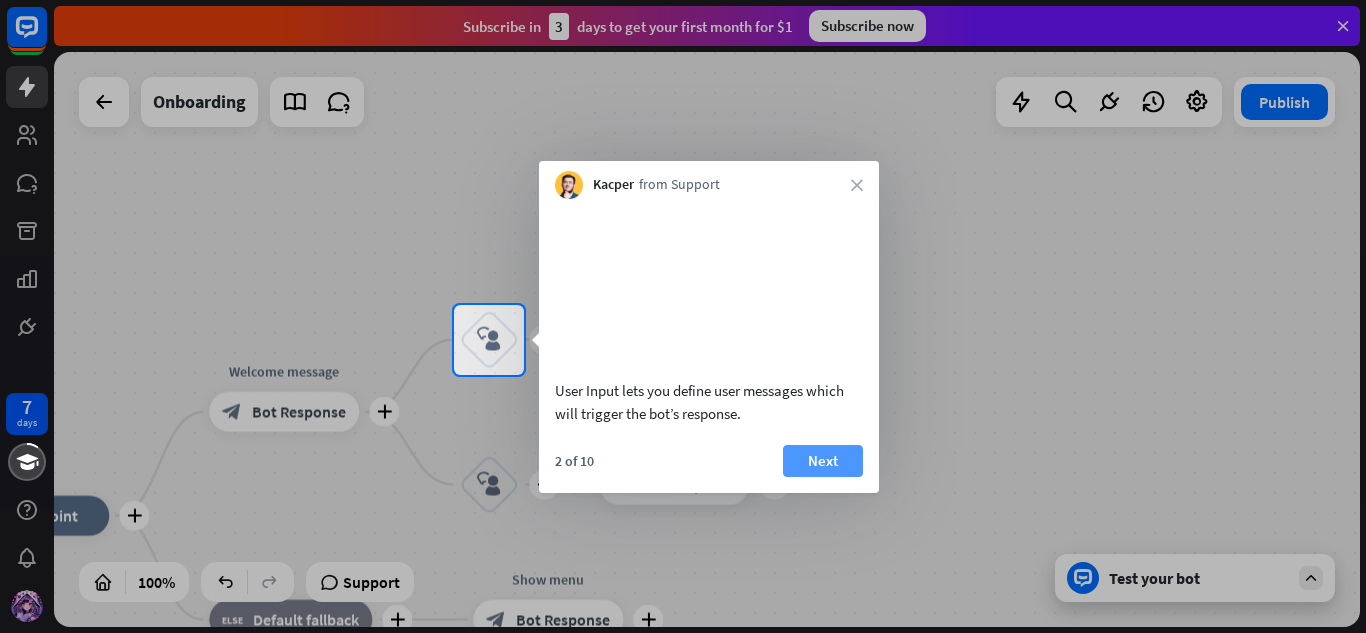 click on "Next" at bounding box center [823, 461] 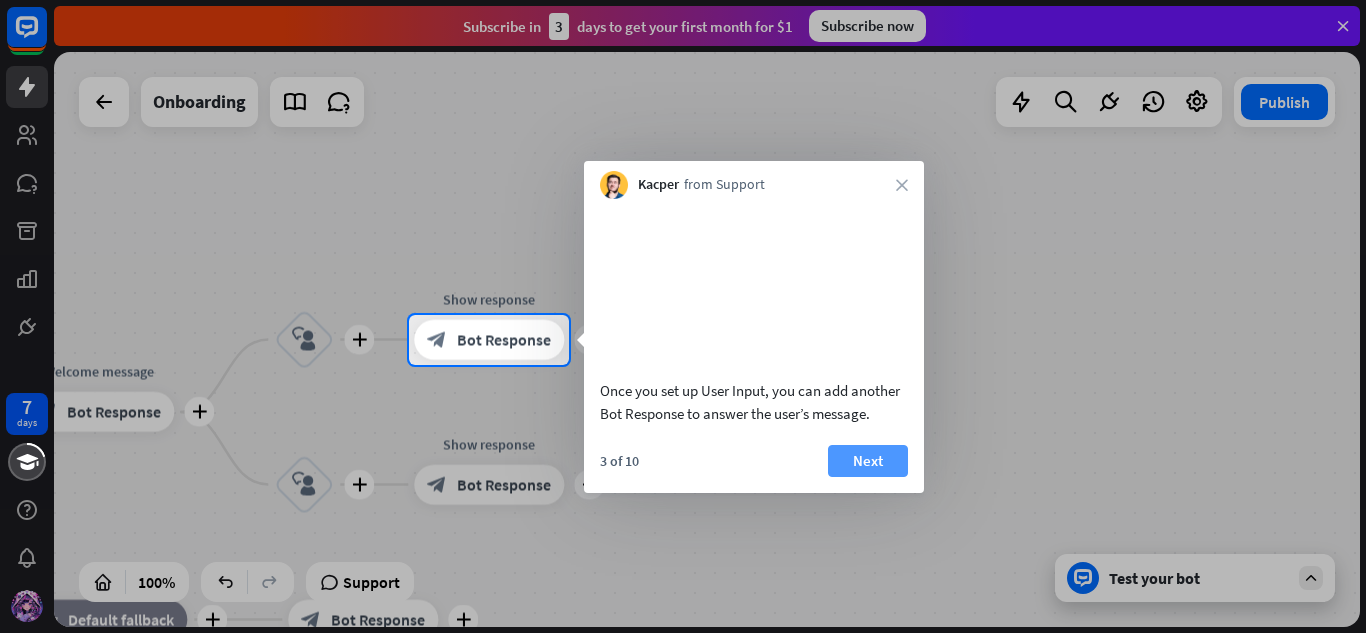 click on "Next" at bounding box center [868, 461] 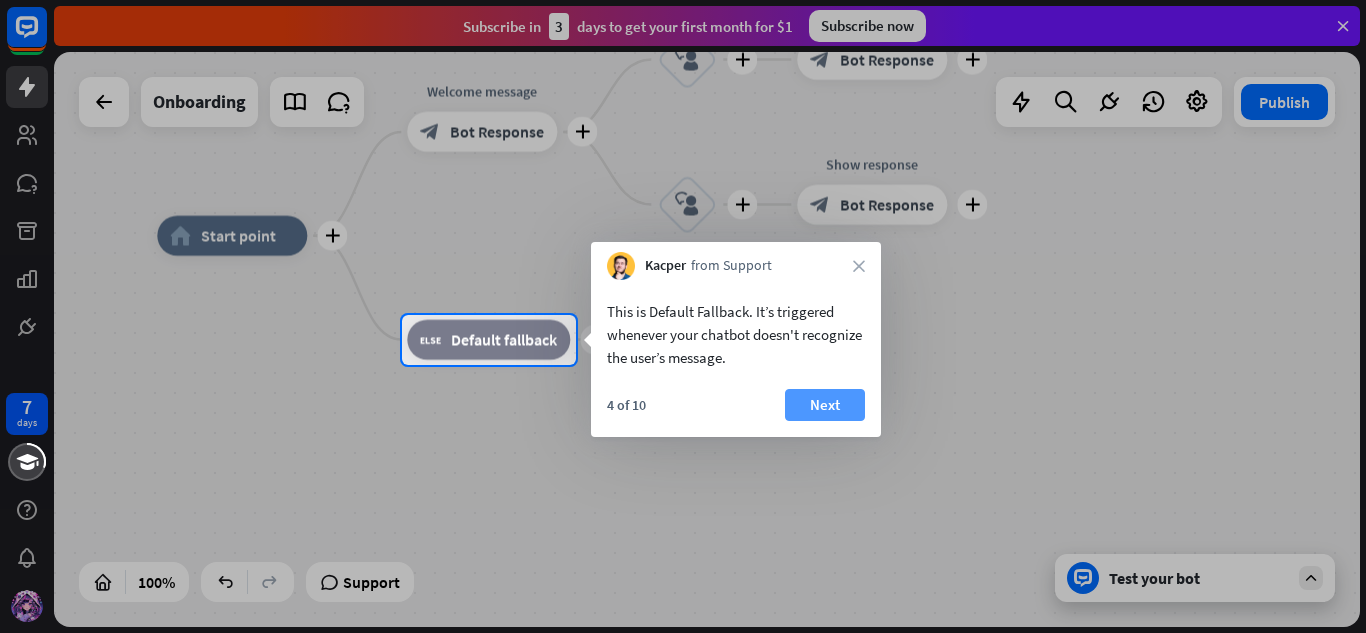 click on "Next" at bounding box center (825, 405) 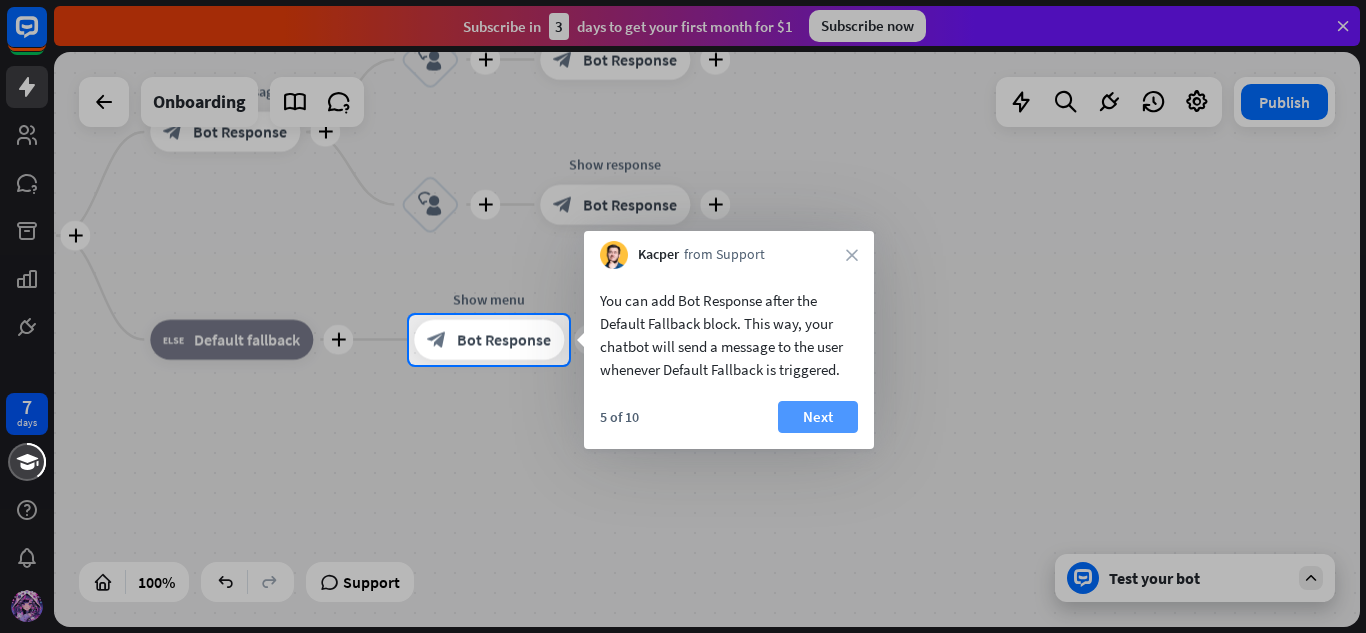 click on "Next" at bounding box center [818, 417] 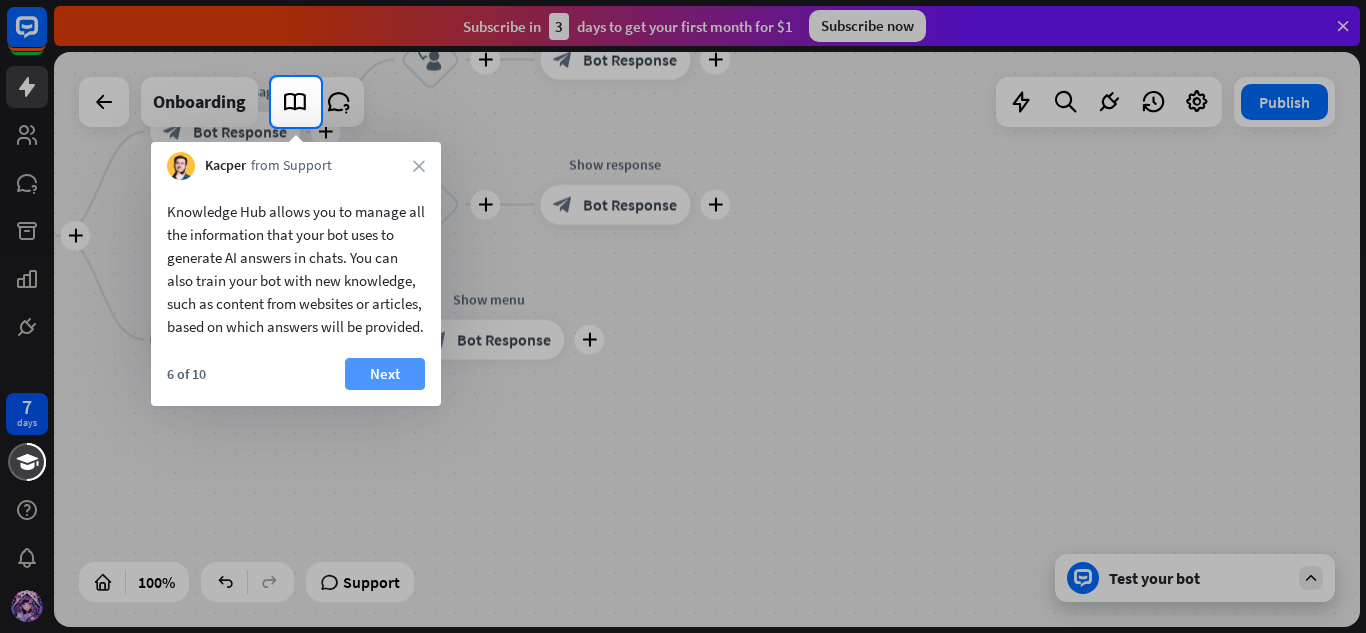 click on "Next" at bounding box center [385, 374] 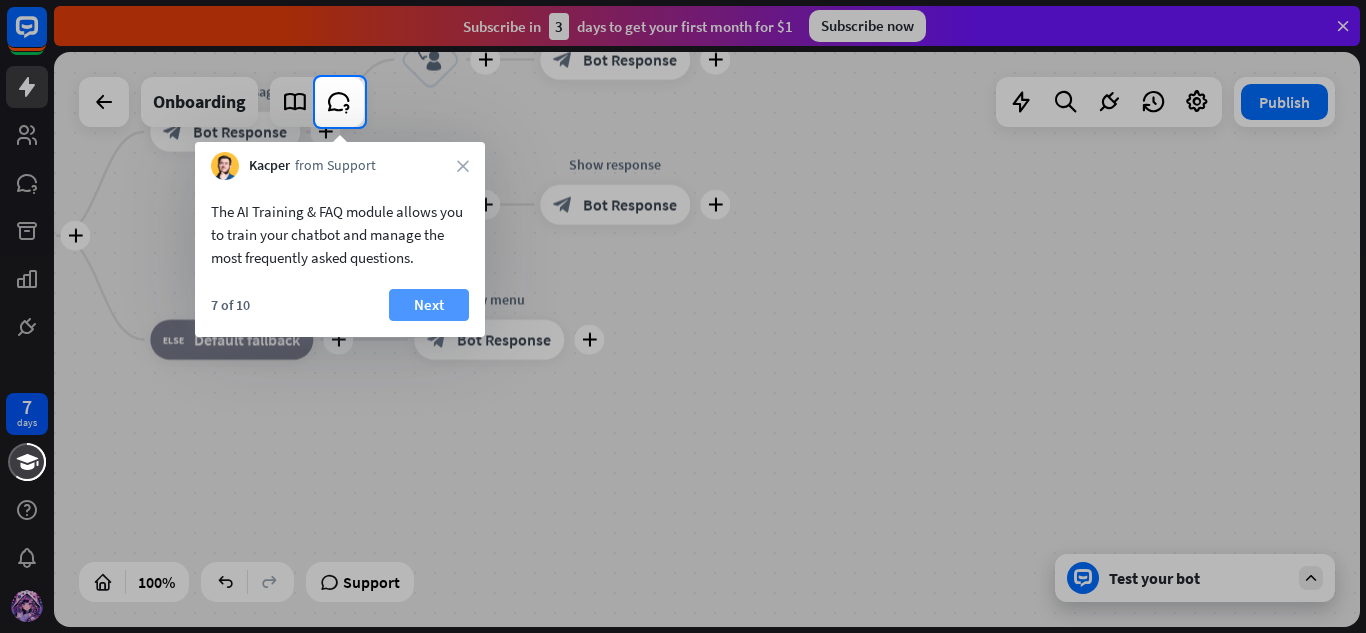 click on "Next" at bounding box center (429, 305) 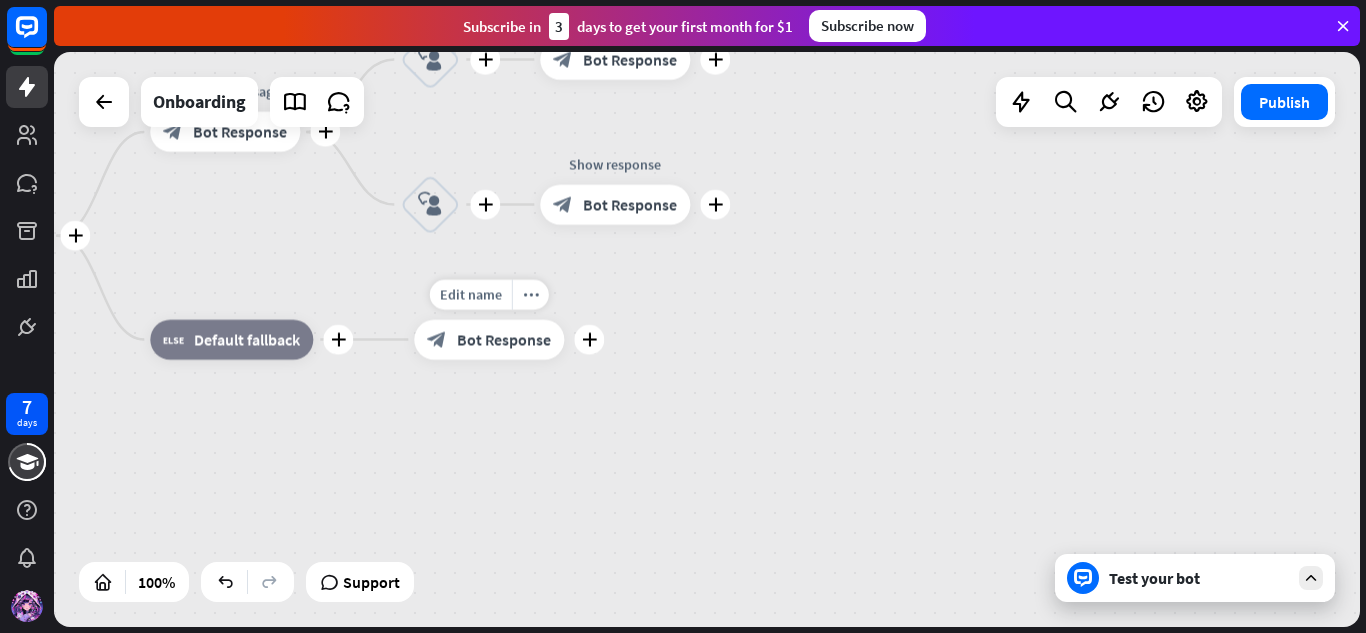 click on "Show menu" at bounding box center [489, 300] 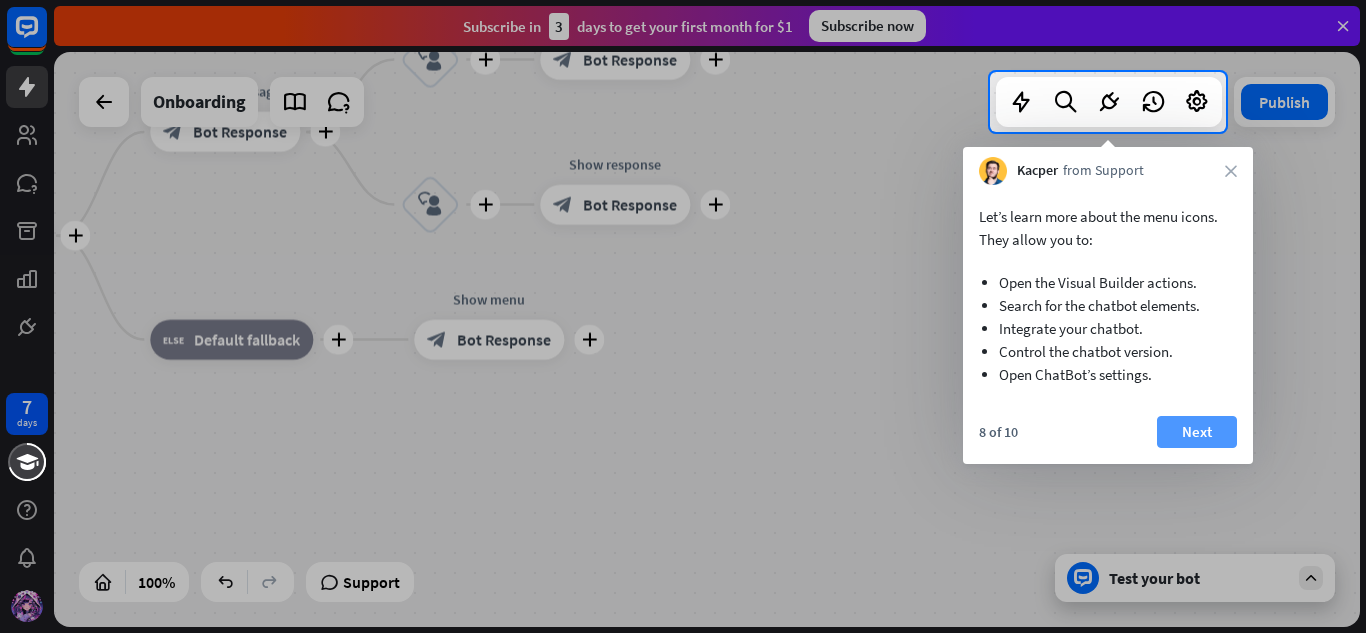 click on "Next" at bounding box center [1197, 432] 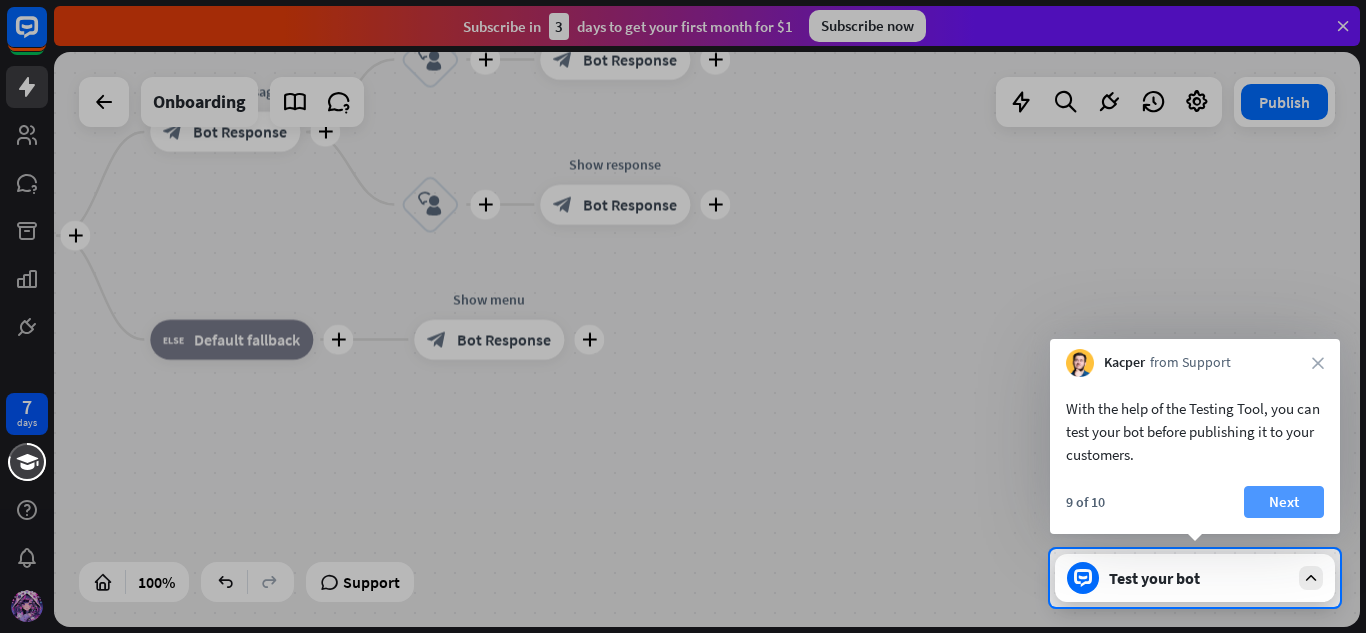click on "Next" at bounding box center (1284, 502) 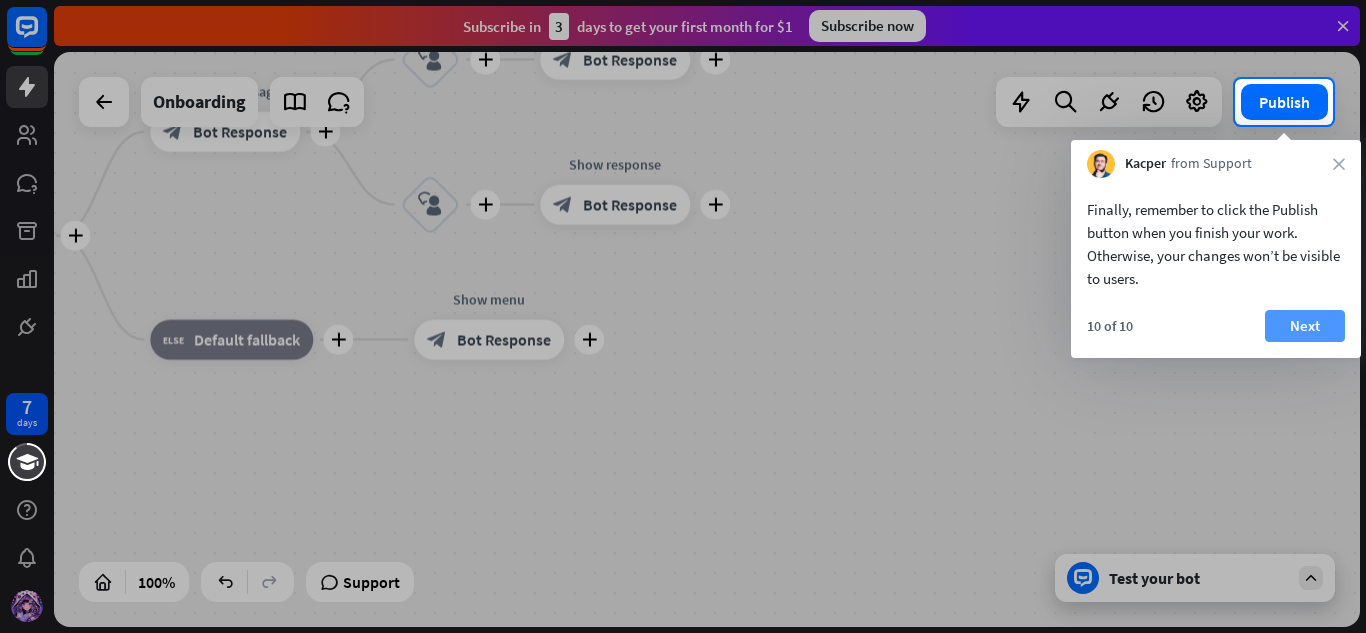 click on "Next" at bounding box center (1305, 326) 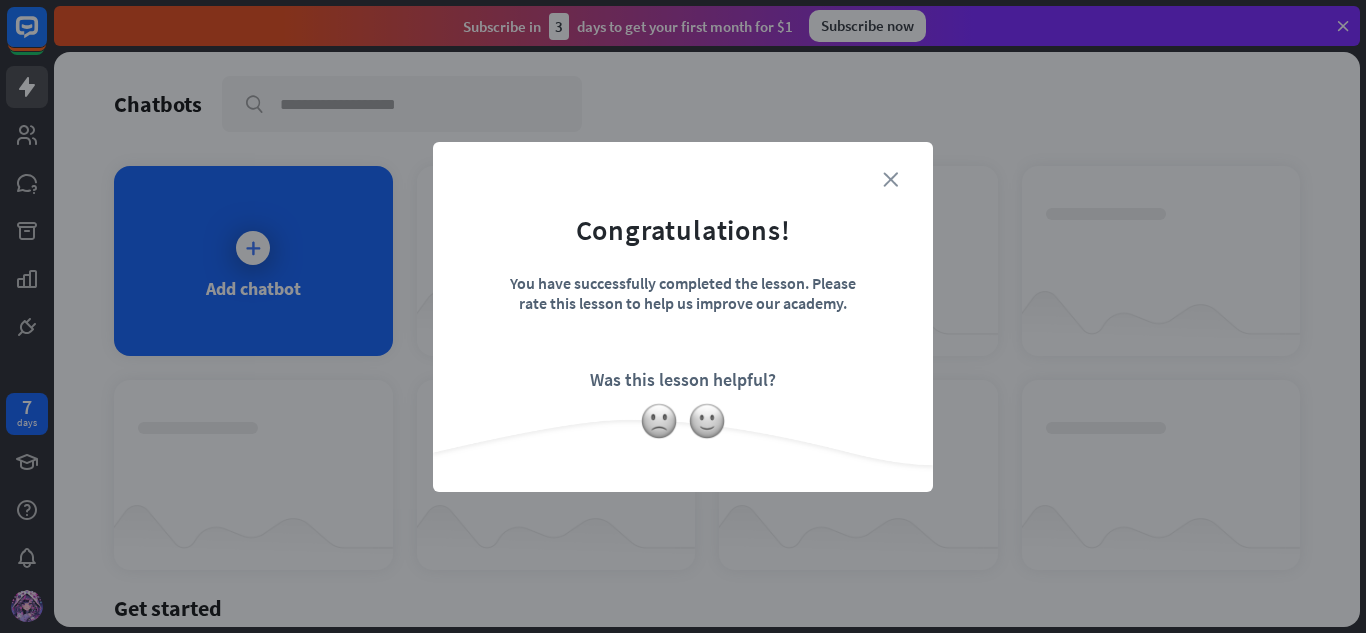 click on "close" at bounding box center (890, 179) 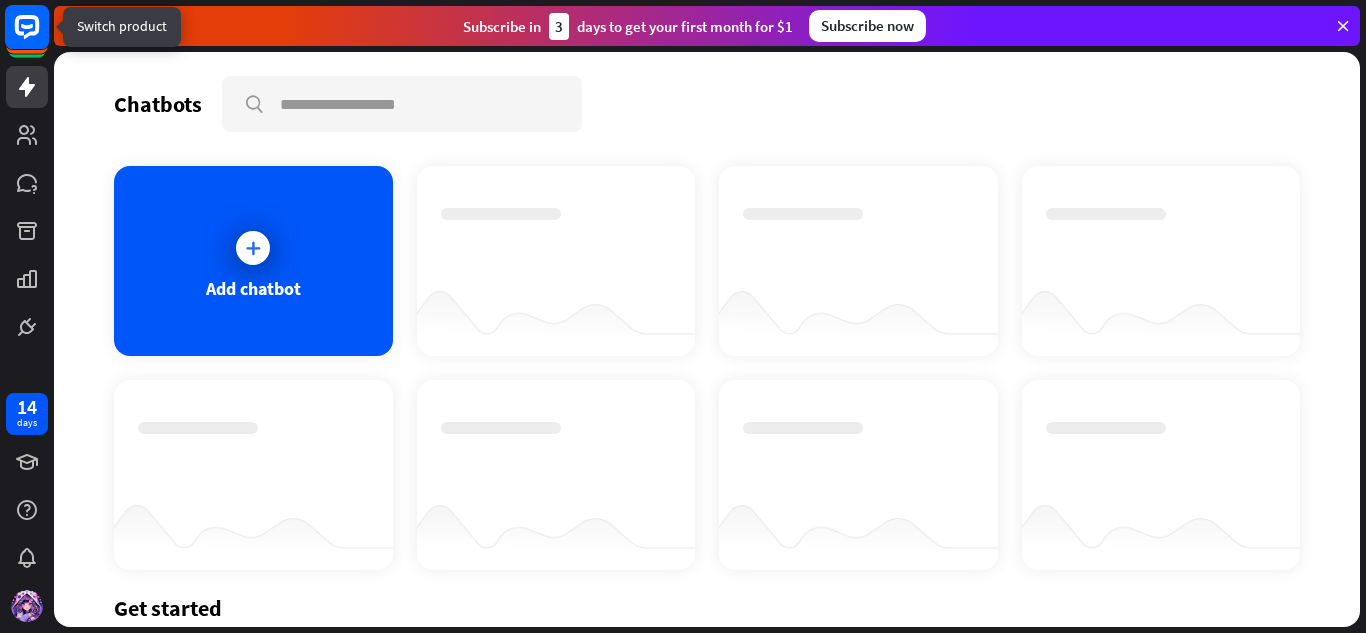 click 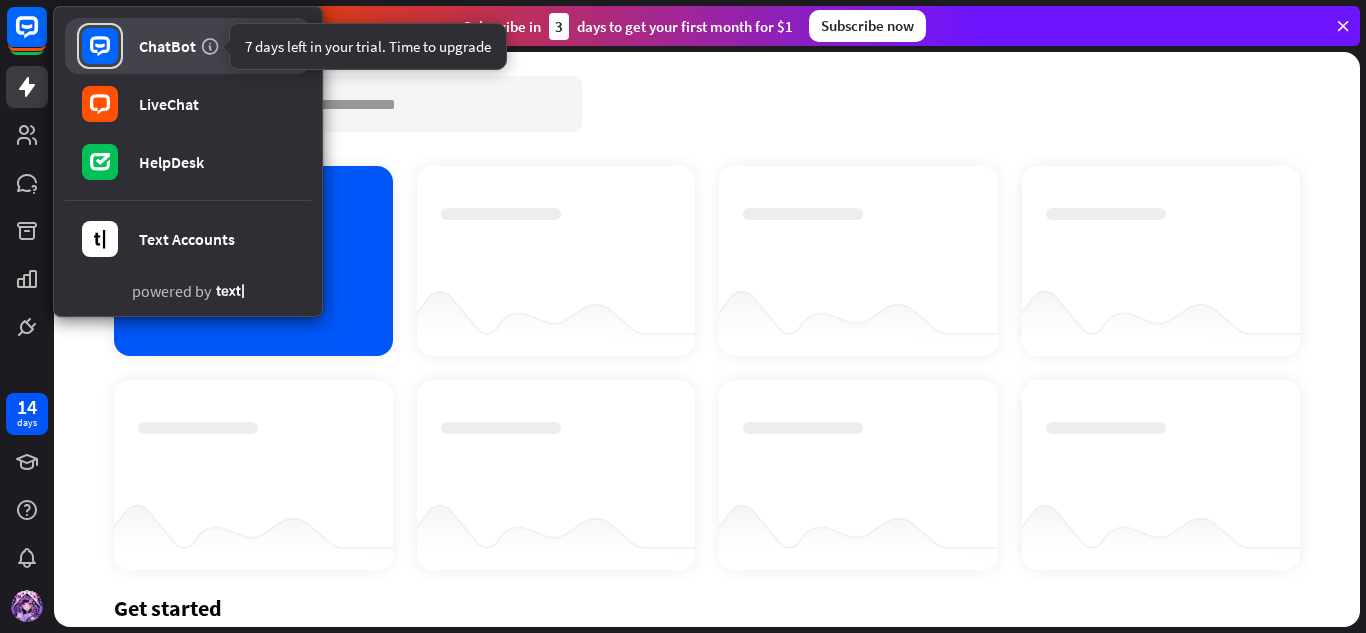 click at bounding box center (210, 46) 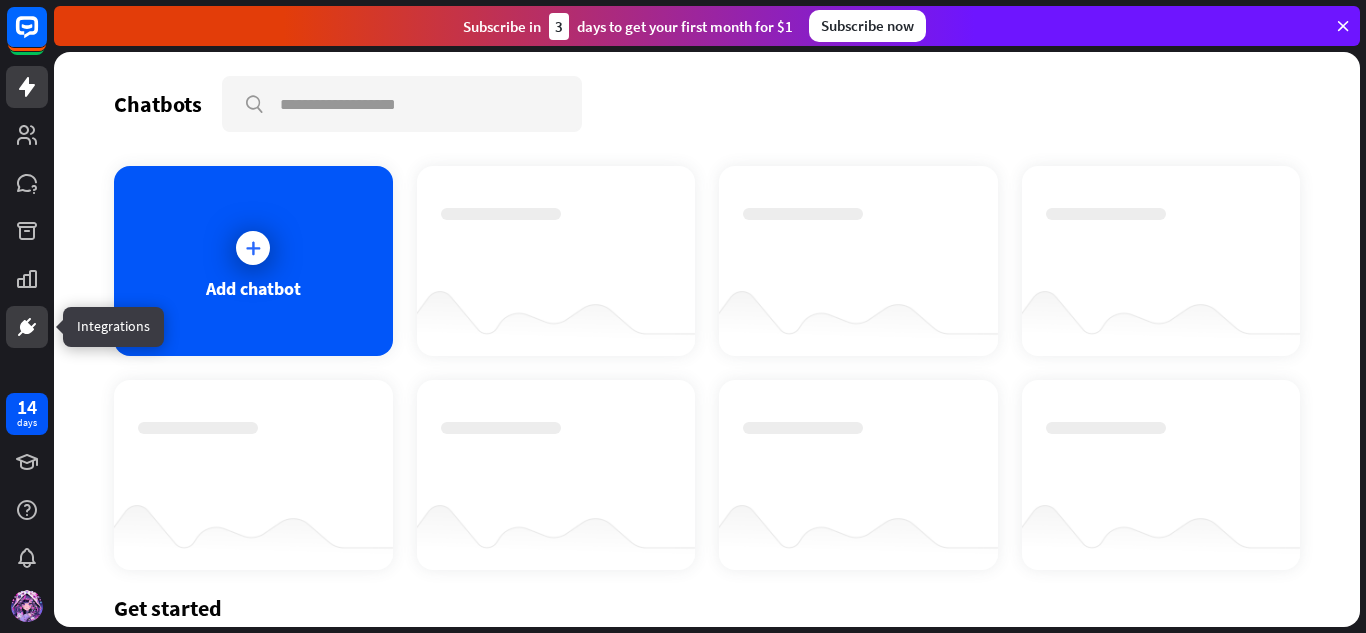click at bounding box center (27, 327) 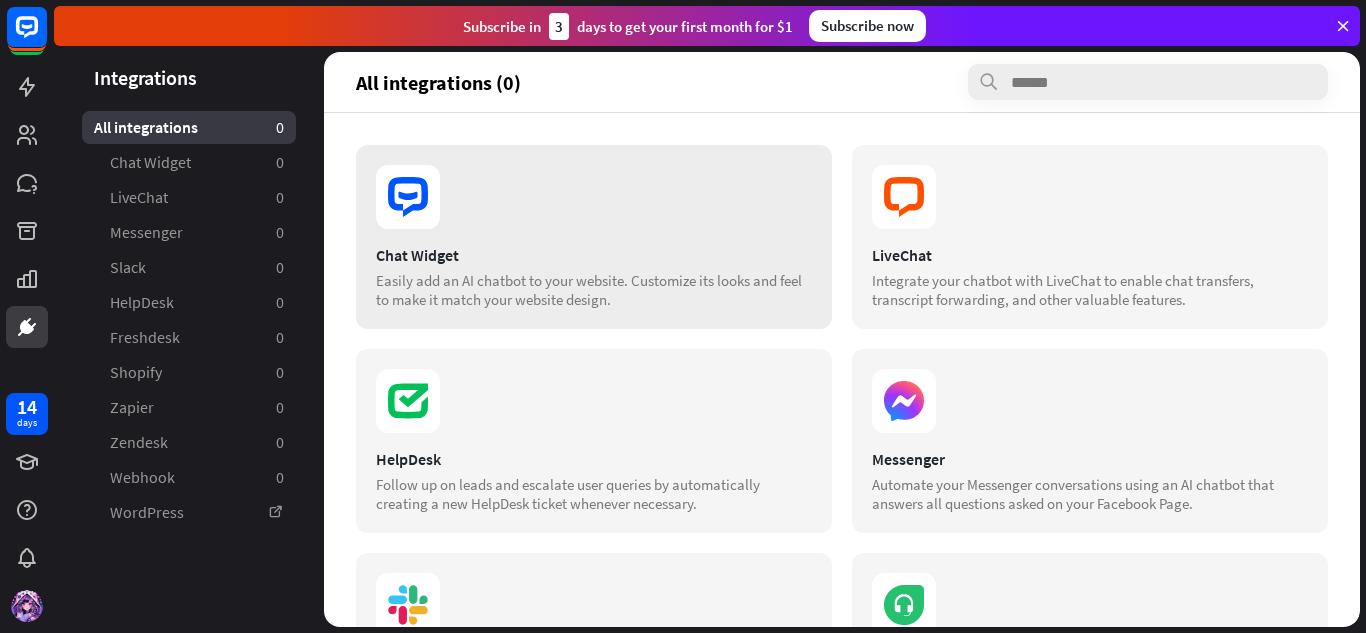 click on "Chat Widget
Easily add an AI chatbot to your website. Customize its looks and feel to make it match your website design." at bounding box center (594, 237) 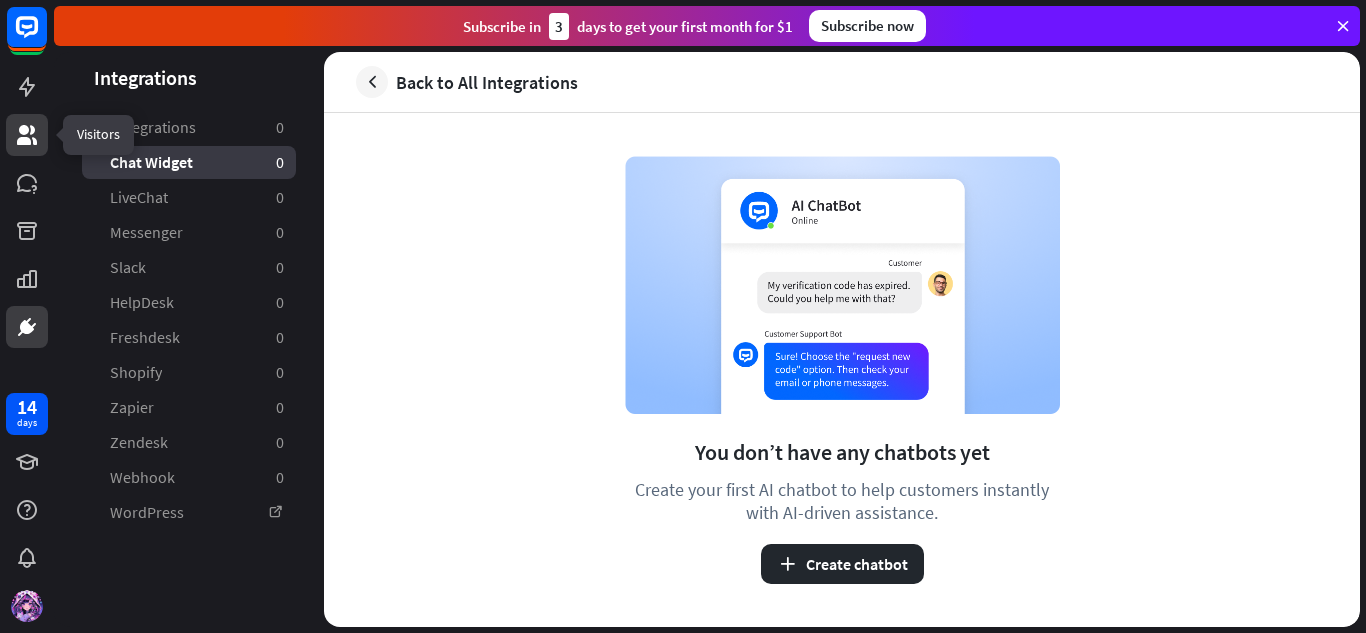 click at bounding box center [27, 135] 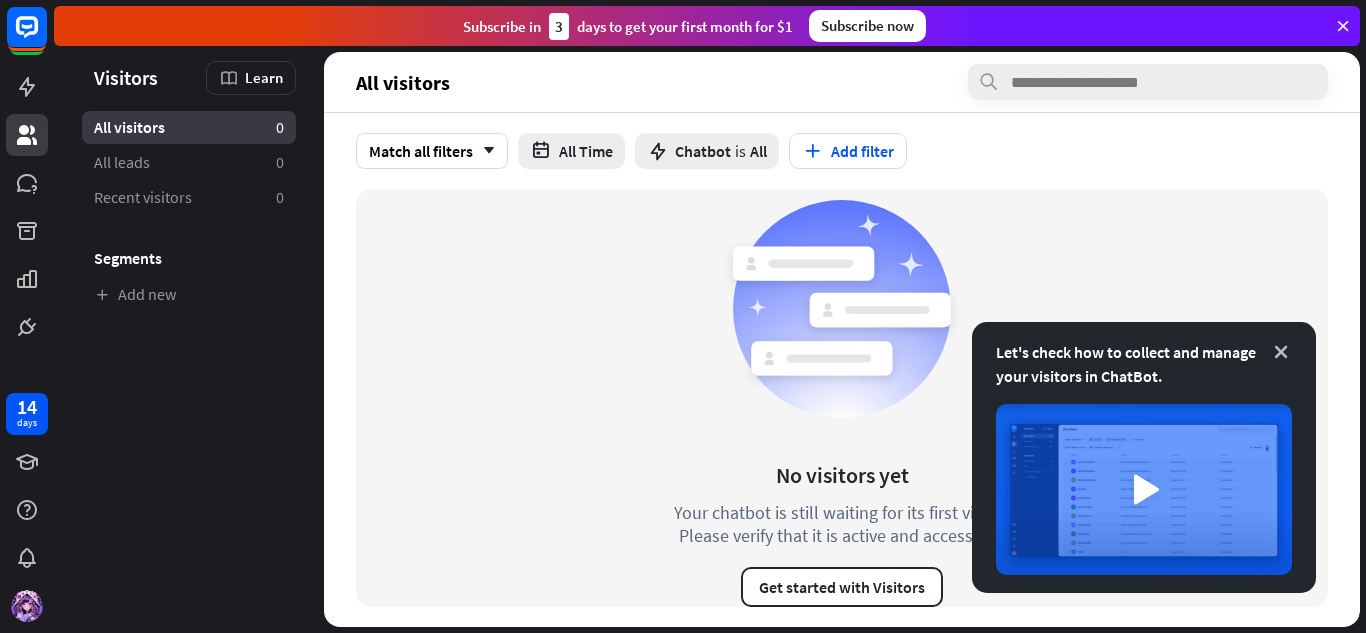 click at bounding box center [1281, 352] 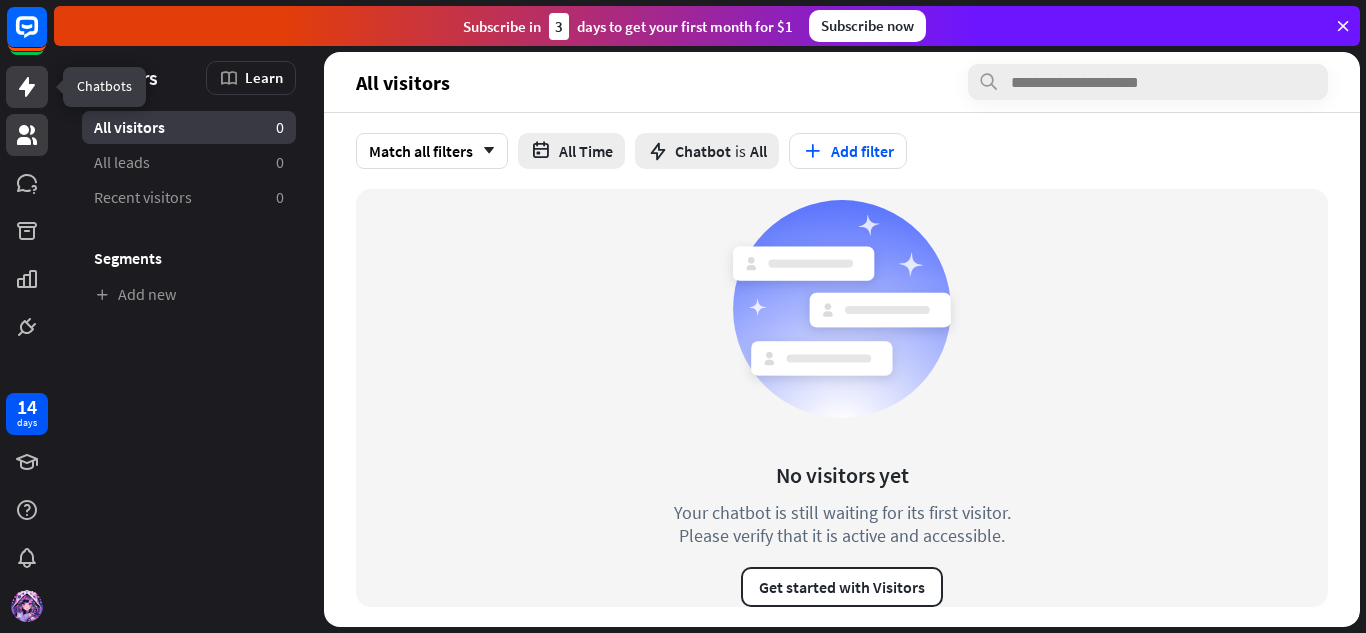 click 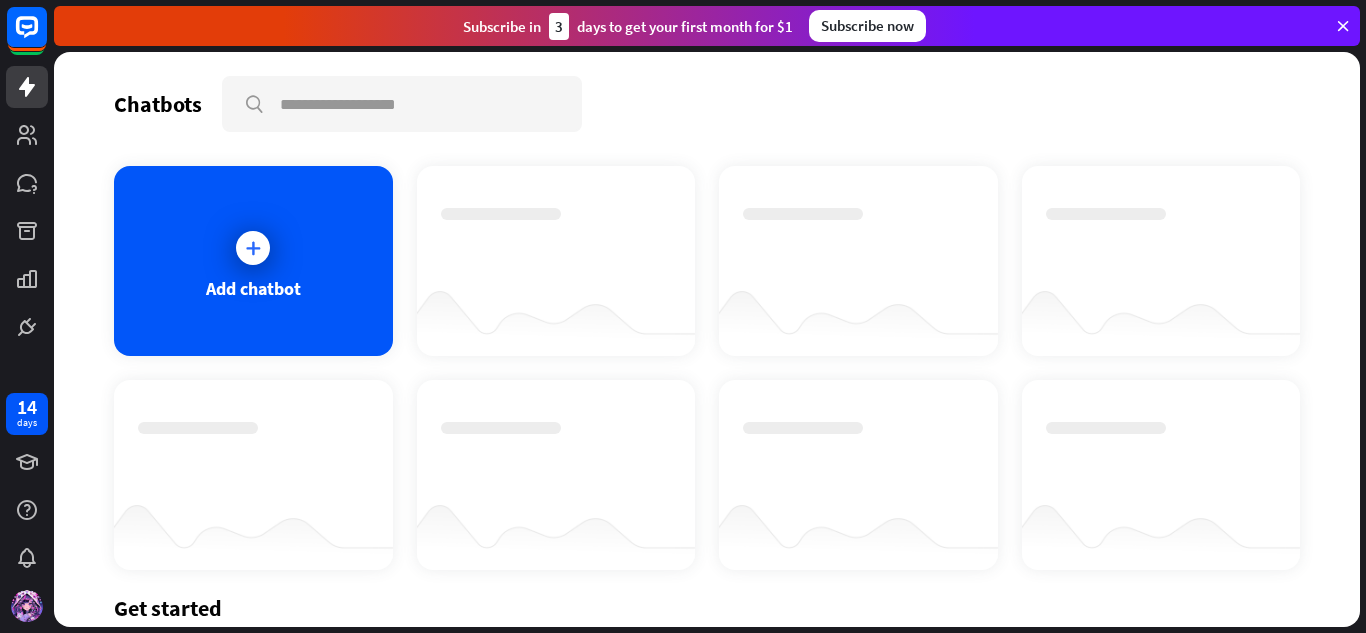click on "Chatbots   search" at bounding box center (707, 104) 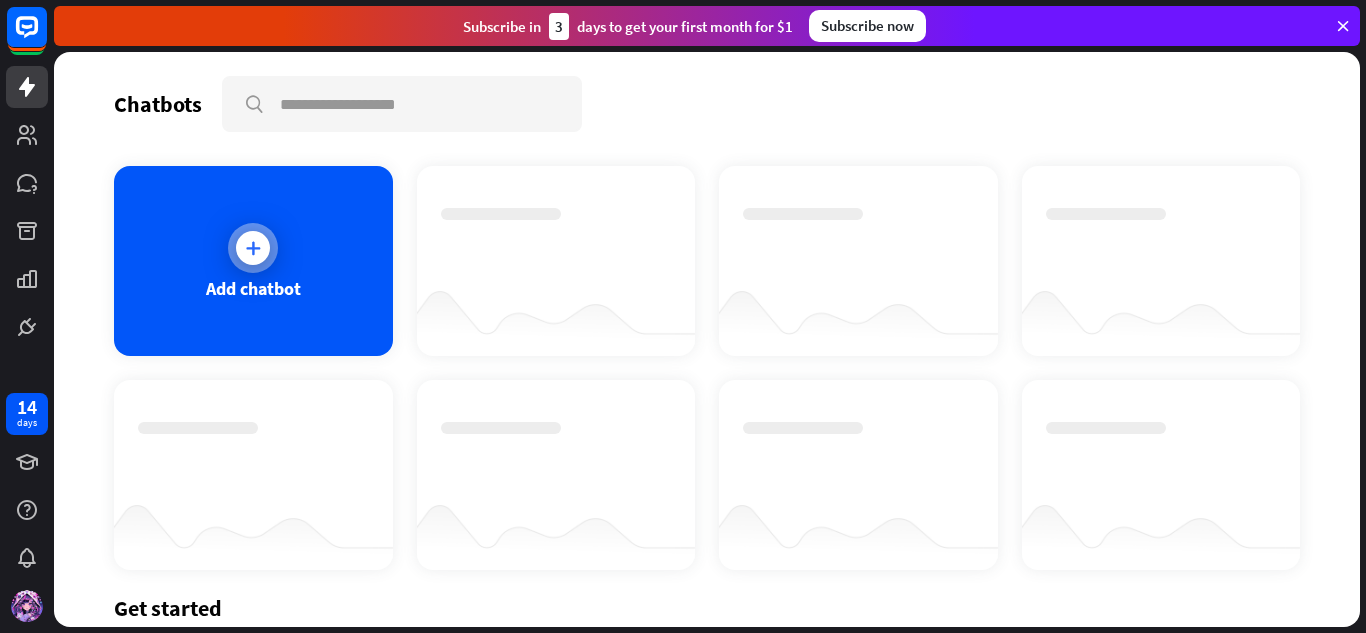 click at bounding box center [253, 248] 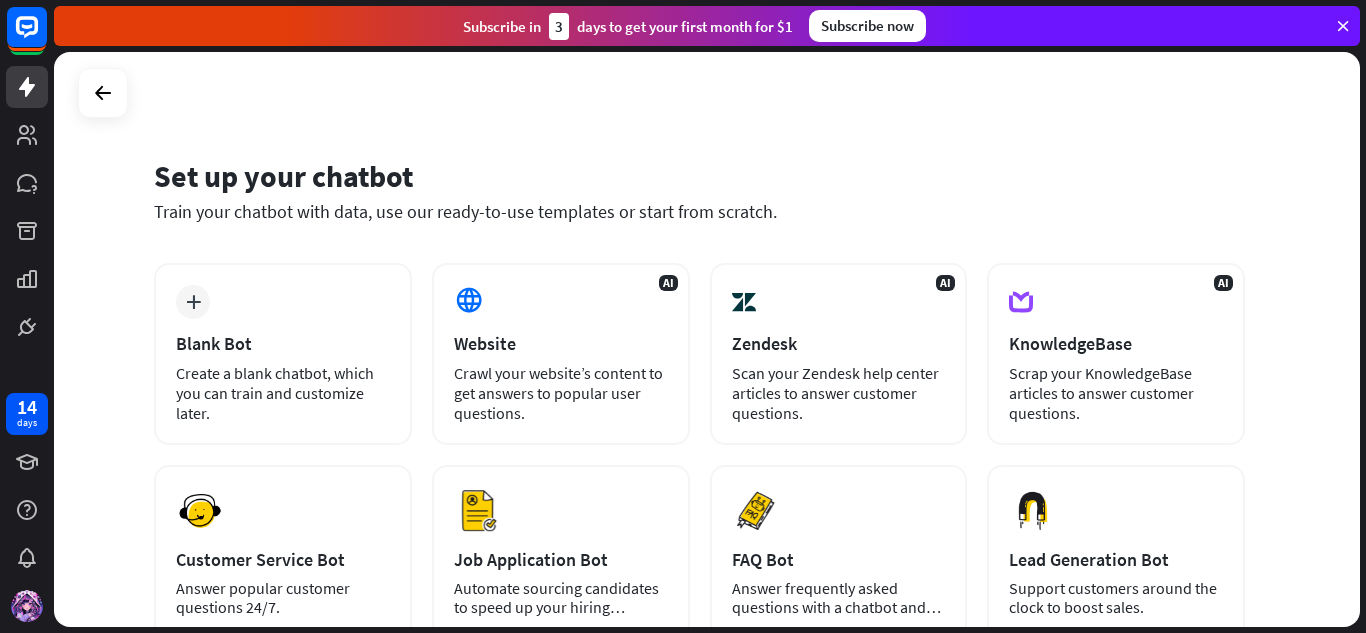 click on "Set up your chatbot
Train your chatbot with data, use our ready-to-use
templates or start from scratch." at bounding box center (699, 202) 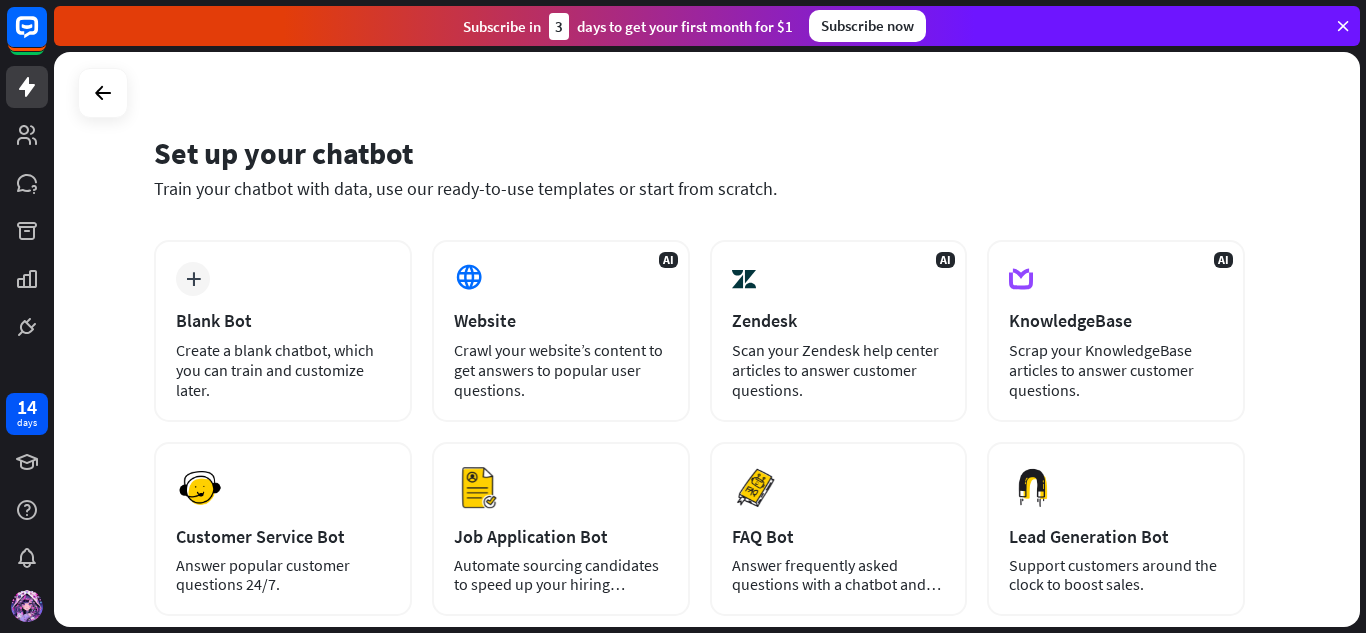 scroll, scrollTop: 0, scrollLeft: 0, axis: both 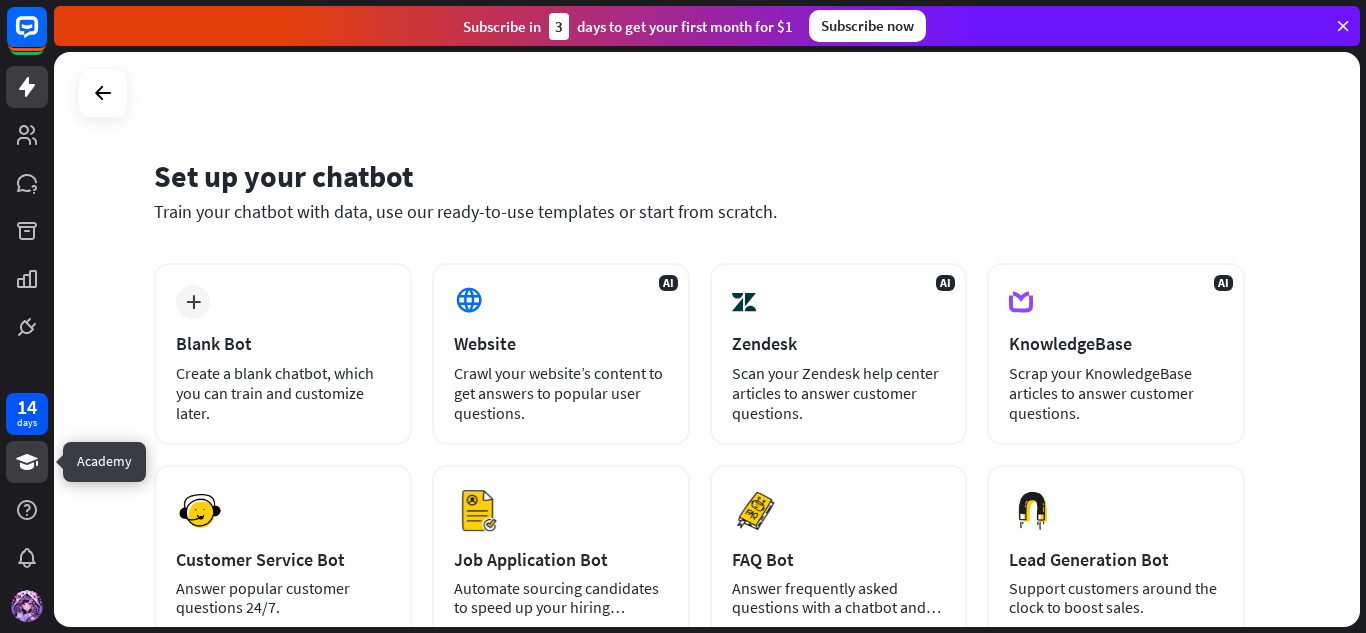 click 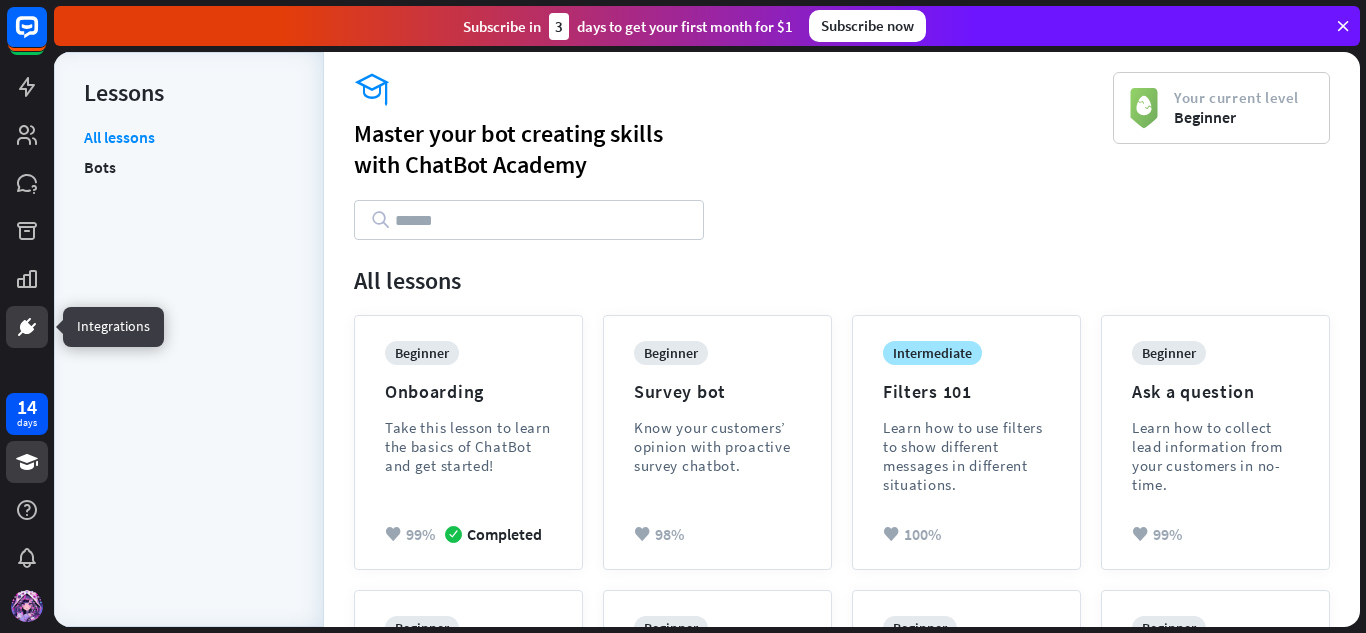 click at bounding box center (27, 327) 